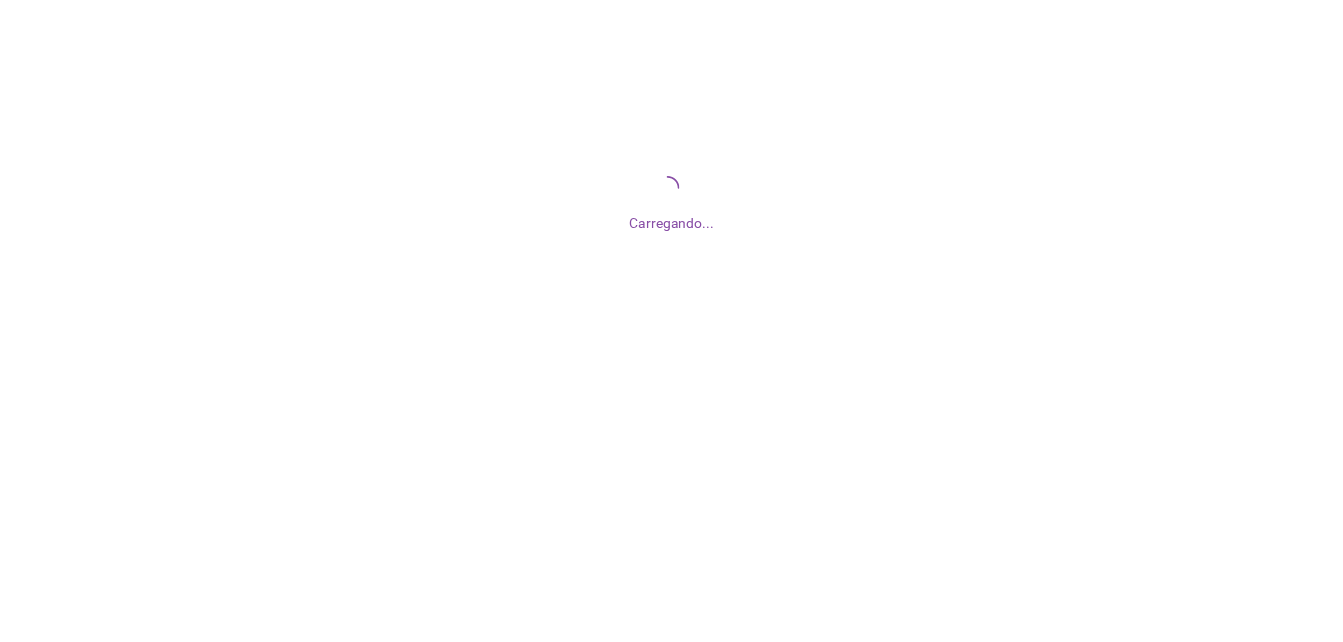 scroll, scrollTop: 0, scrollLeft: 0, axis: both 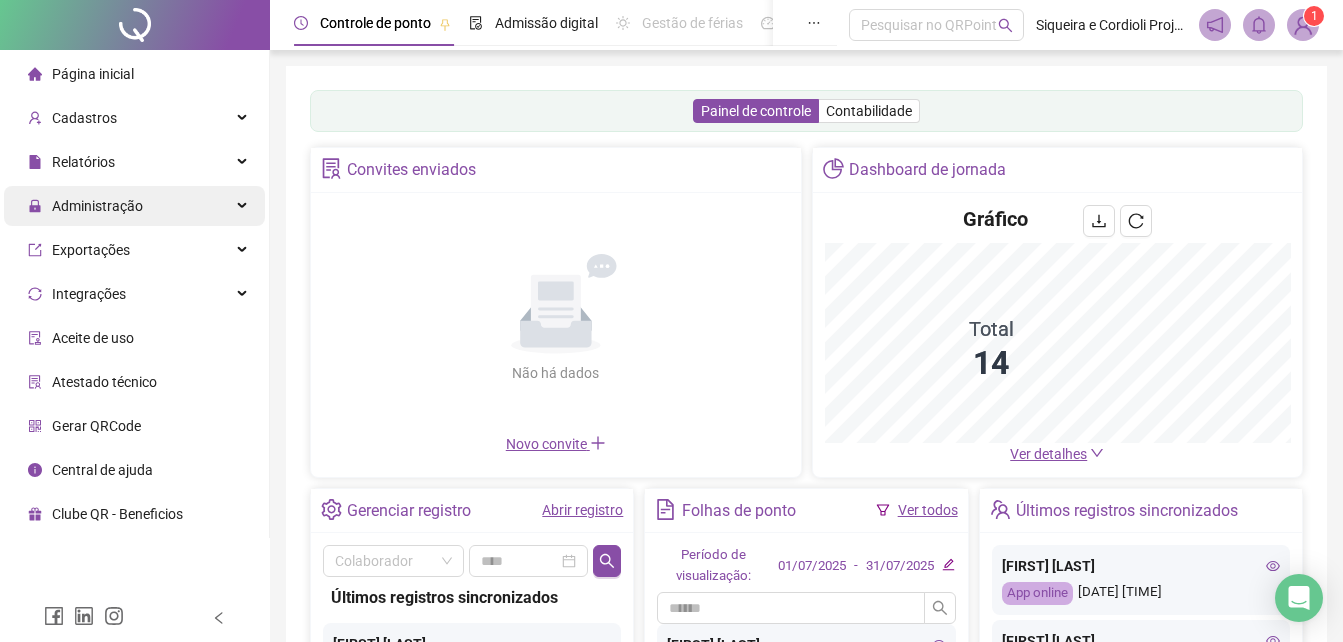 click on "Administração" at bounding box center (134, 206) 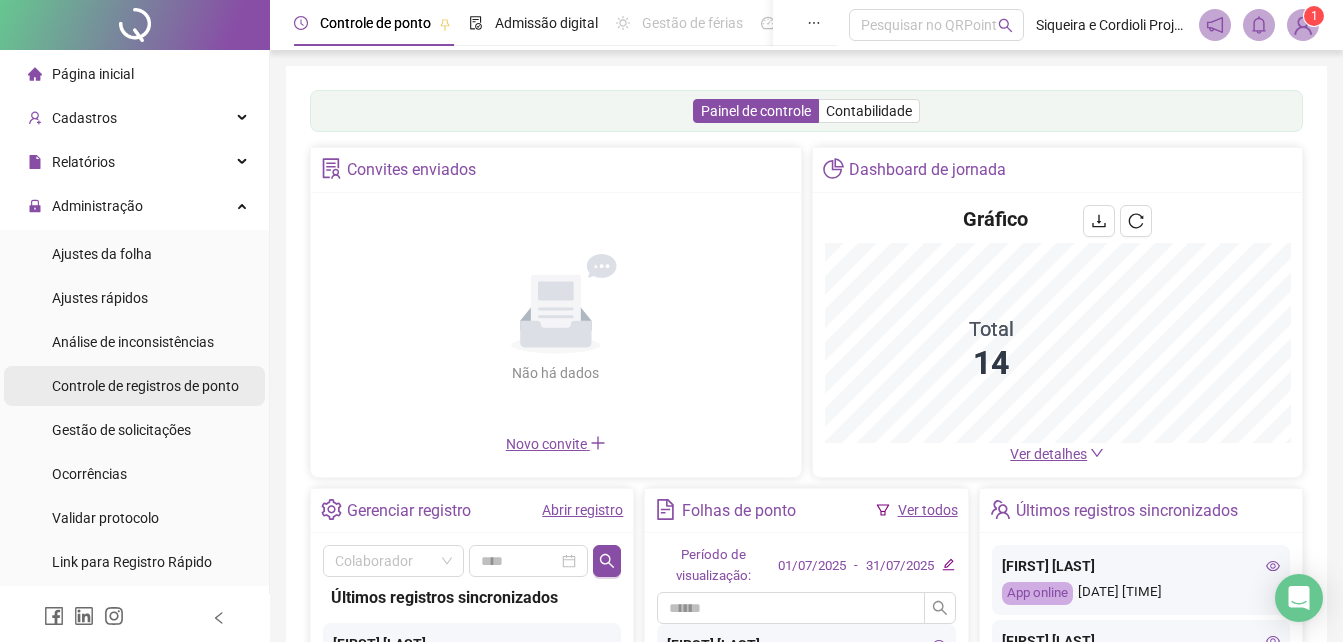 click on "Controle de registros de ponto" at bounding box center (145, 386) 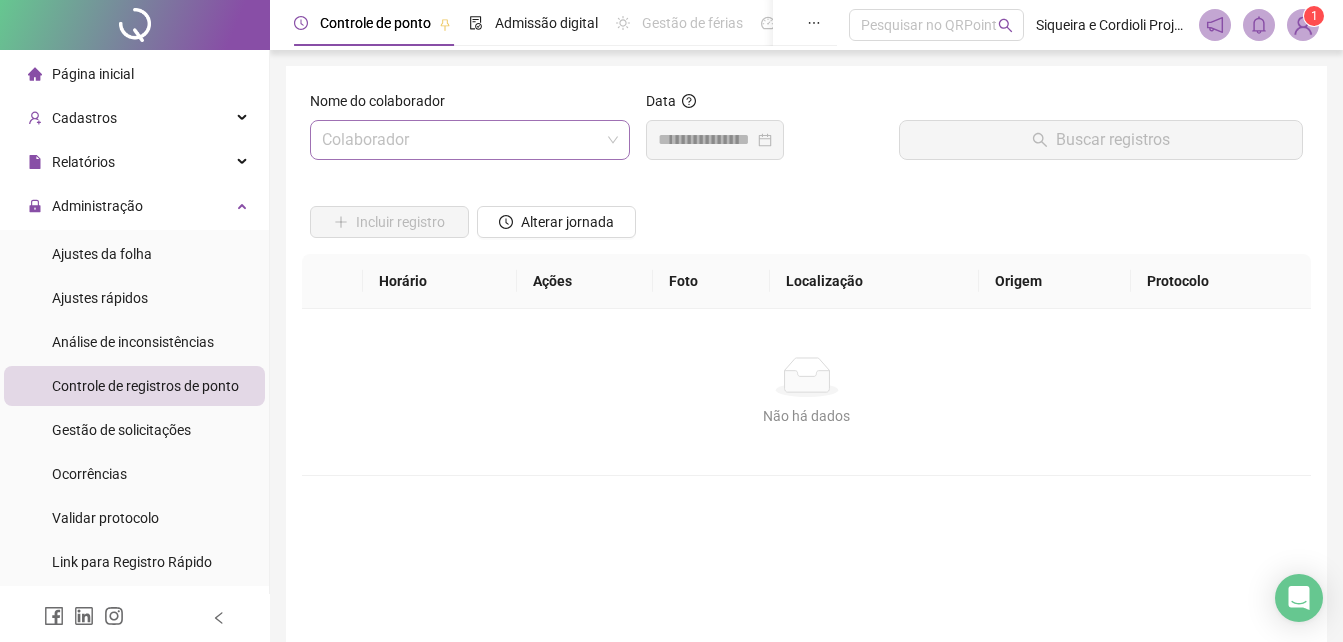 click at bounding box center [461, 140] 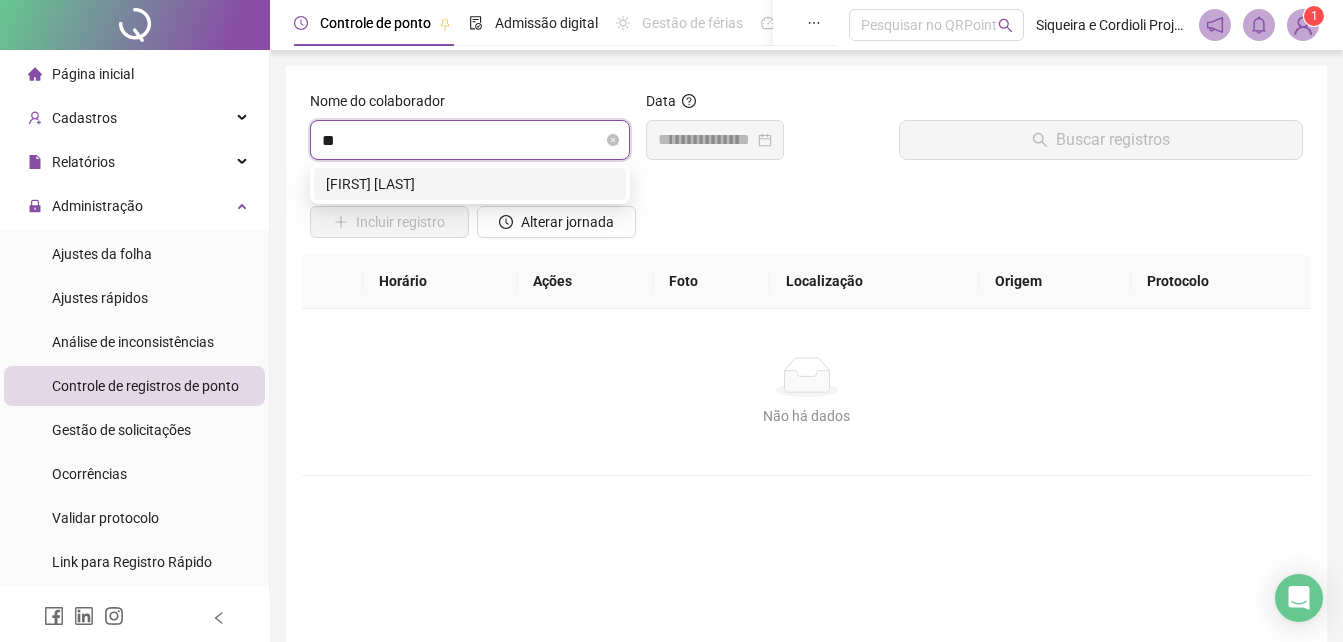 type on "***" 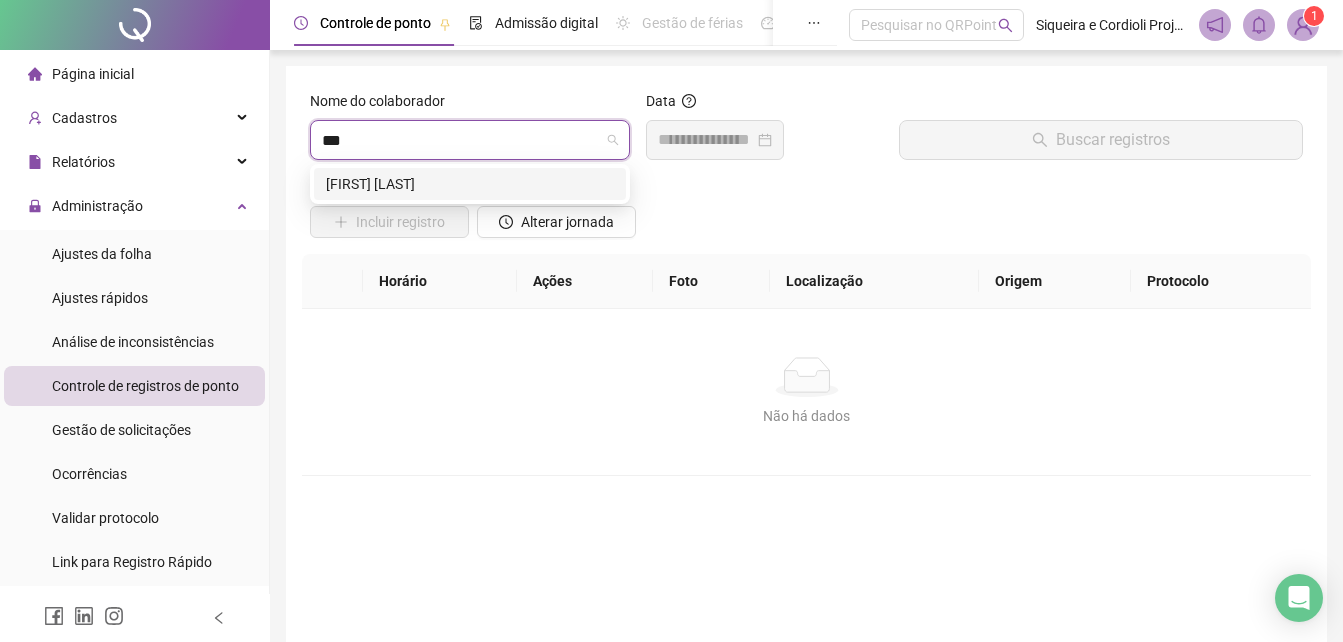 click on "[FIRST] [LAST]" at bounding box center [470, 184] 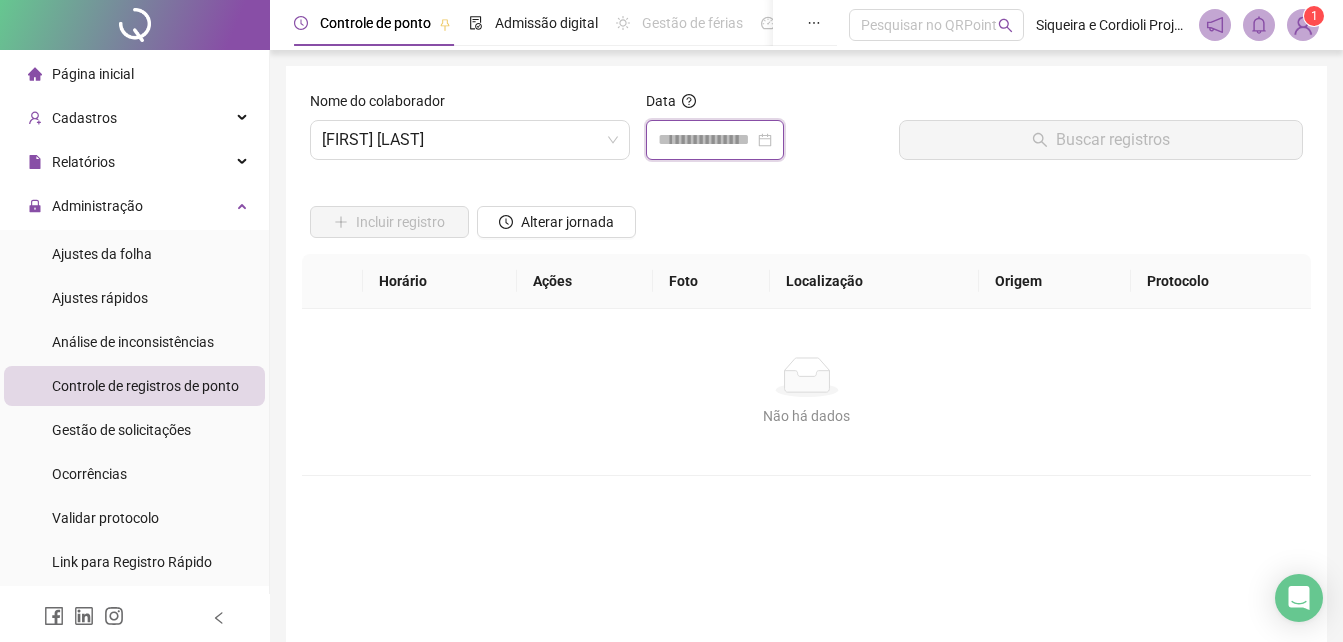 click at bounding box center (706, 140) 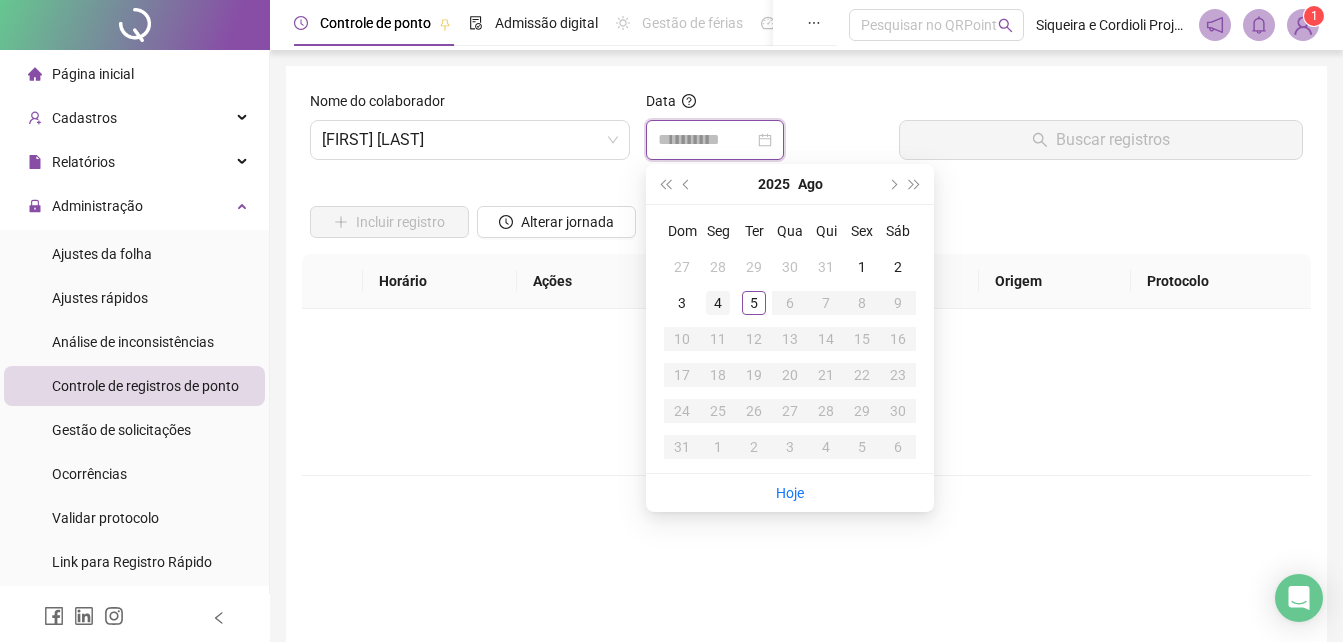 type on "**********" 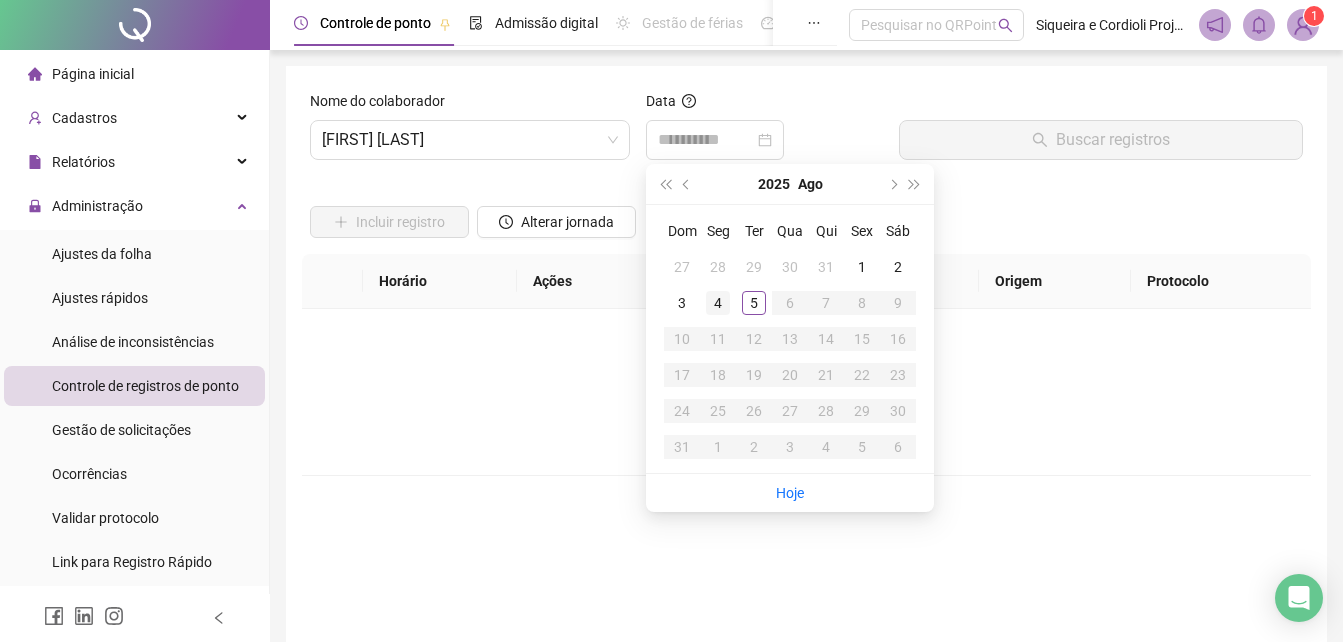 click on "4" at bounding box center [718, 303] 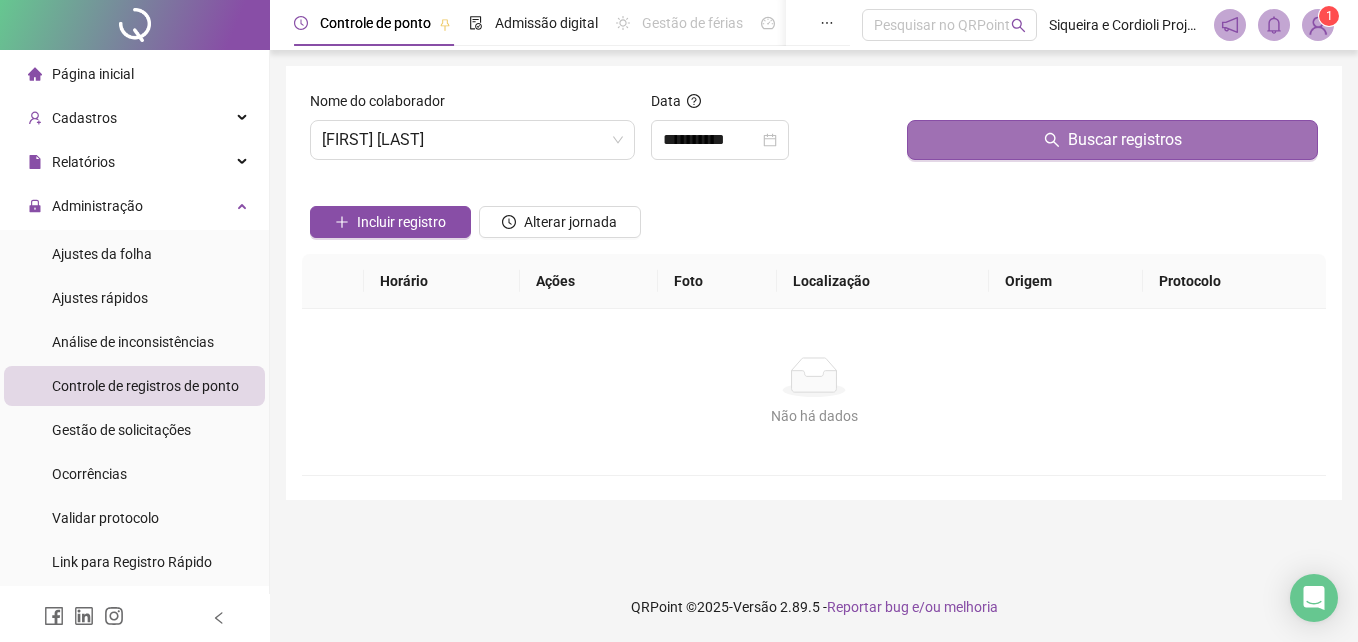 click on "Buscar registros" at bounding box center [1112, 140] 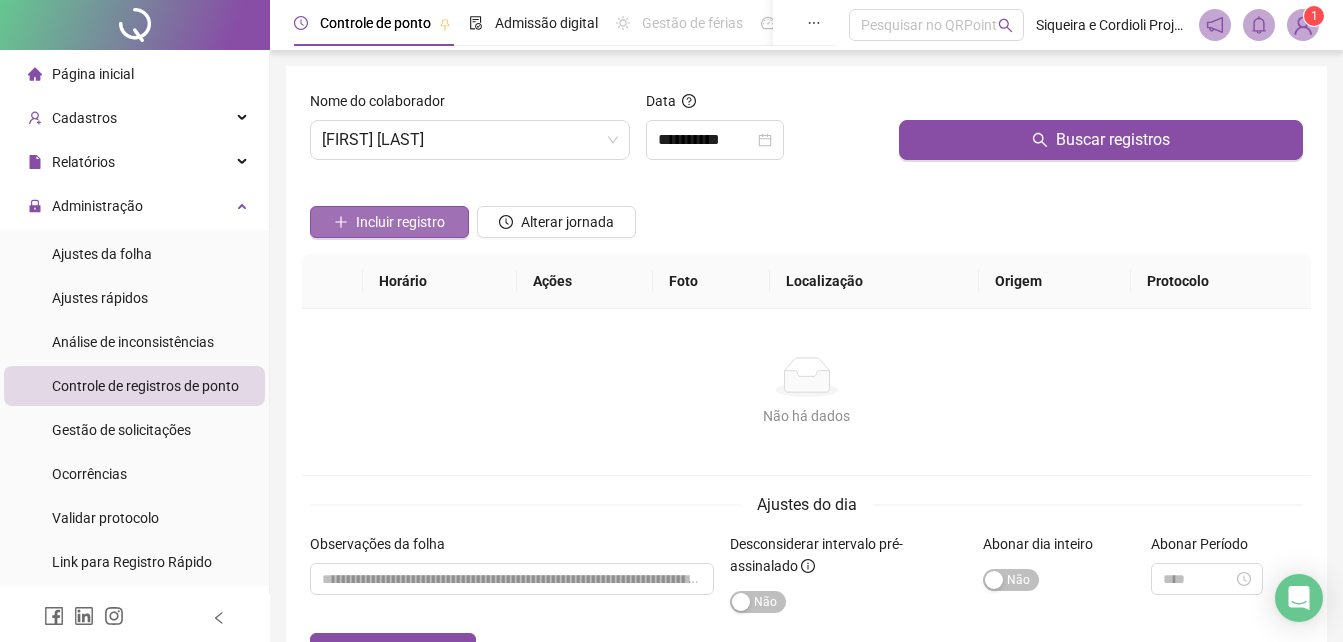 click on "Incluir registro" at bounding box center [389, 222] 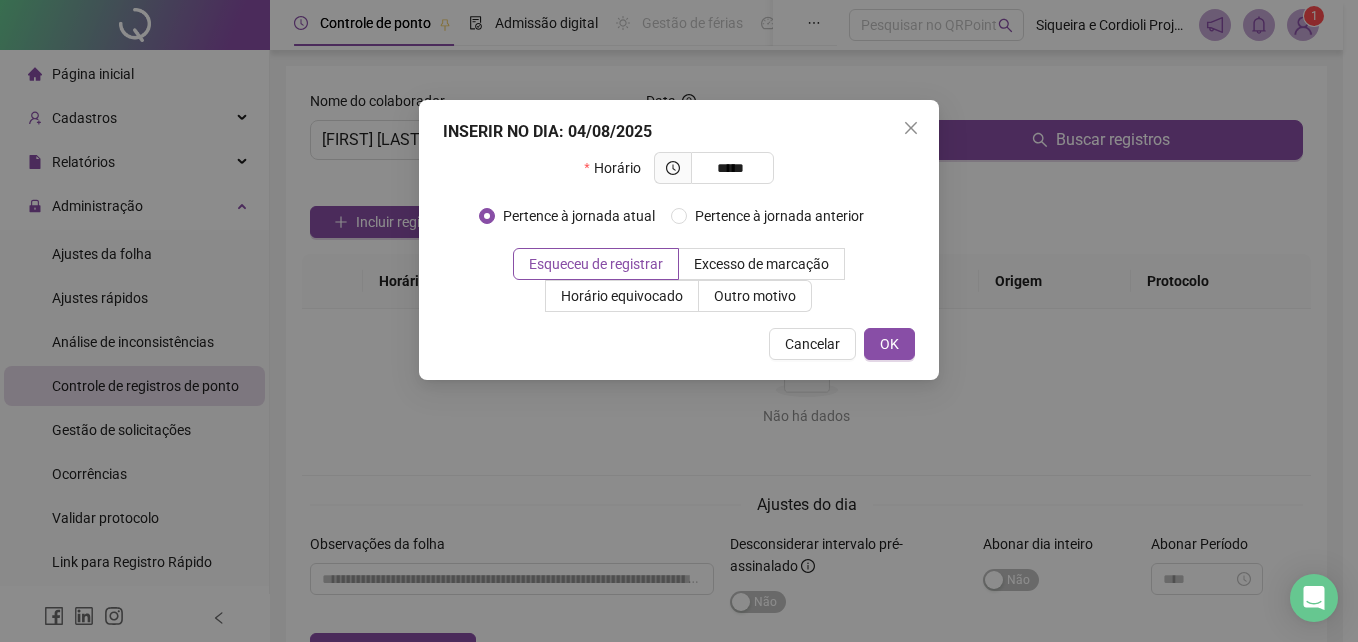 type on "*****" 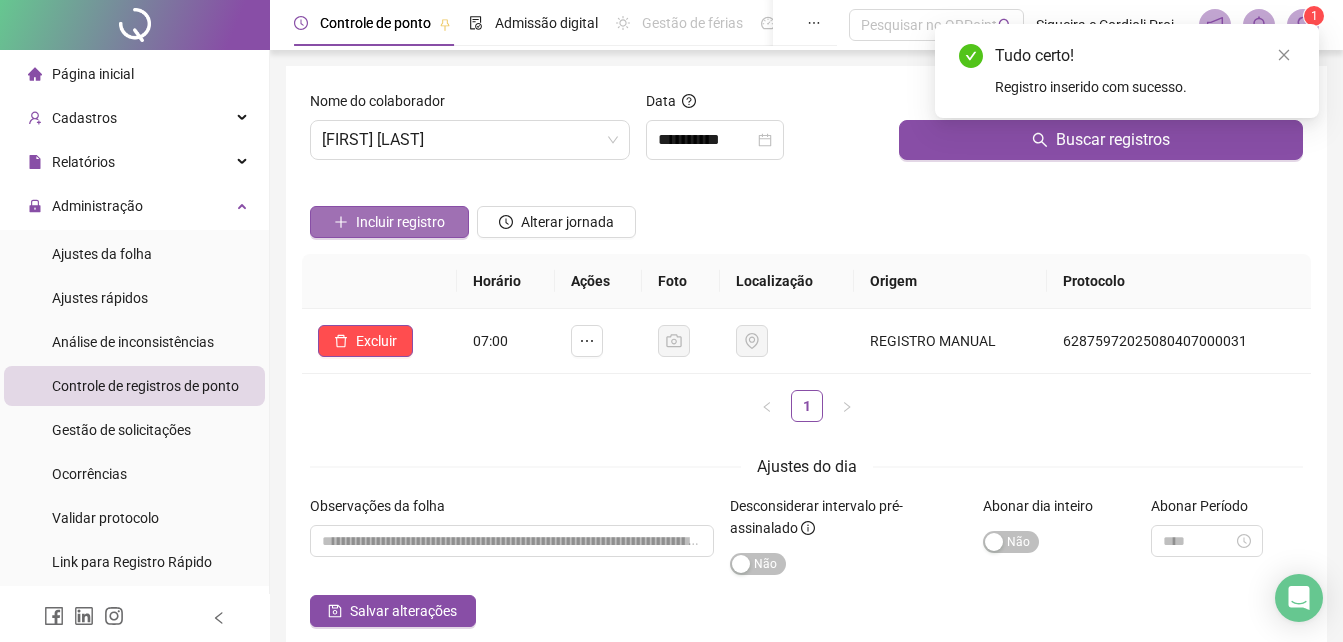 click on "Incluir registro" at bounding box center (400, 222) 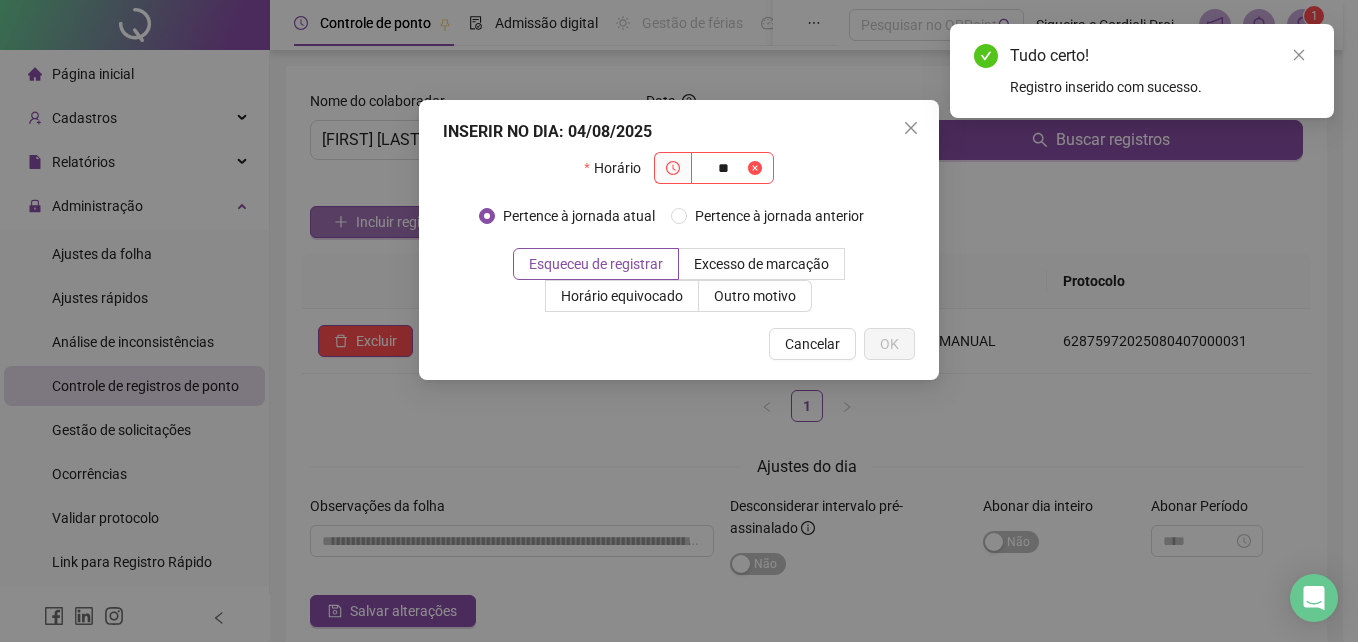 type on "**" 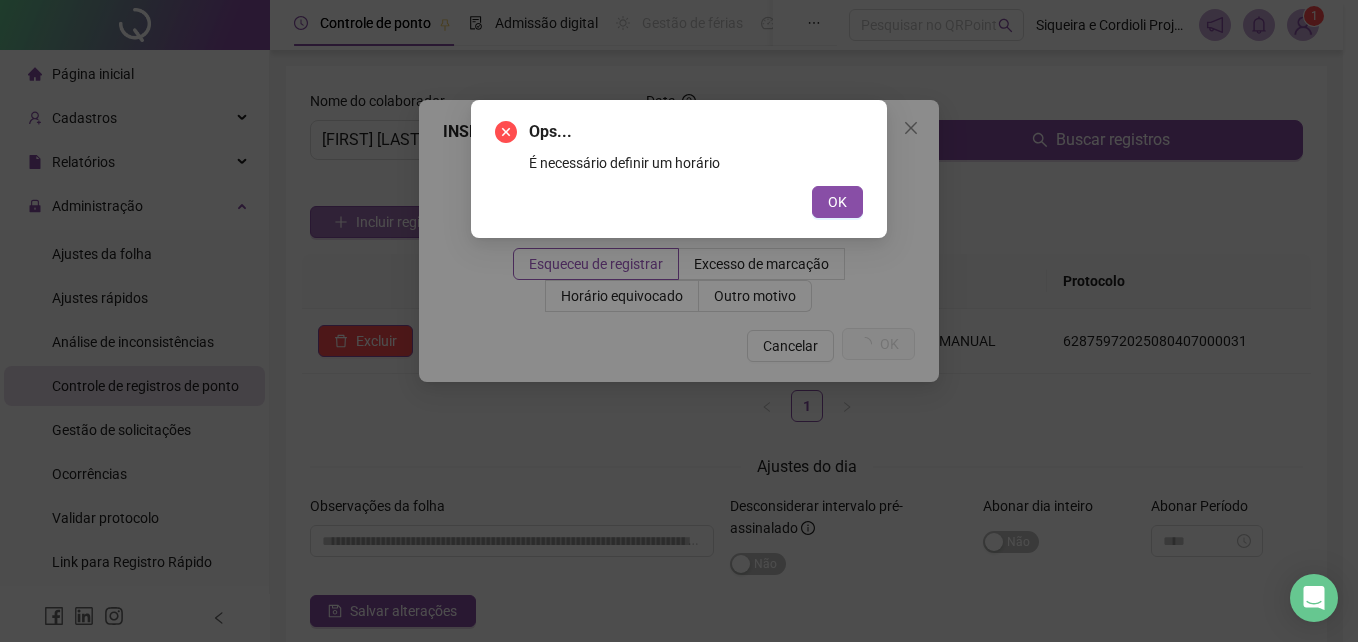 type 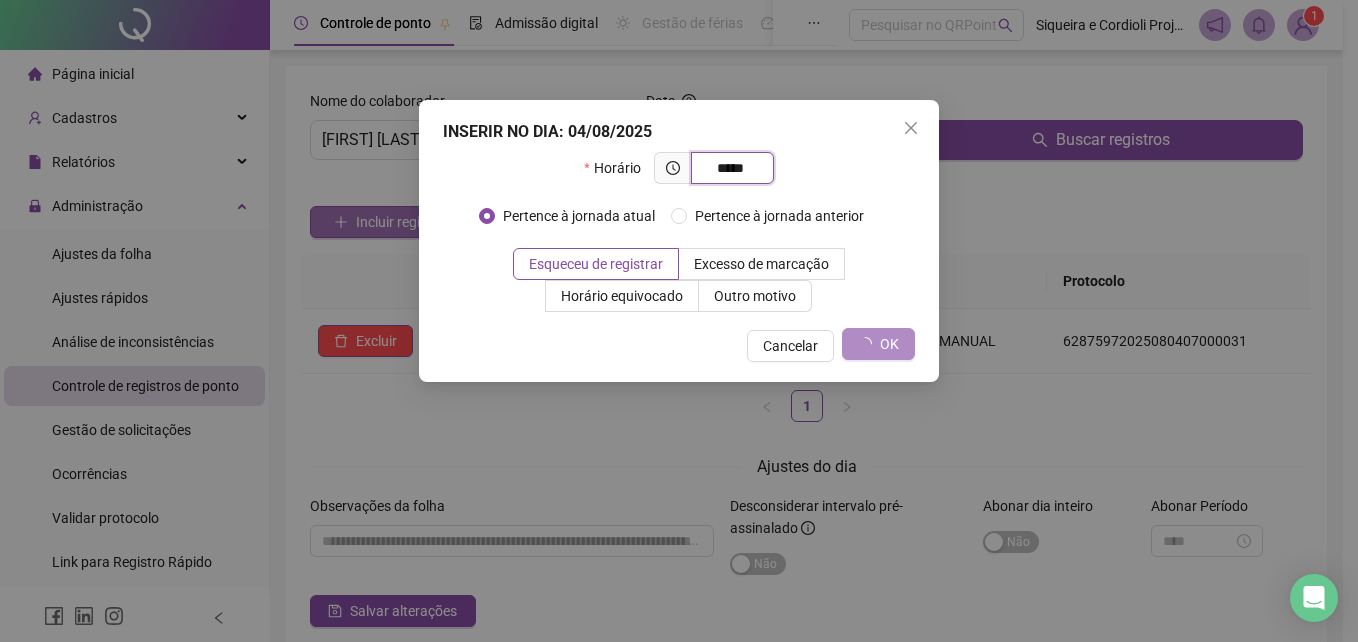type on "*****" 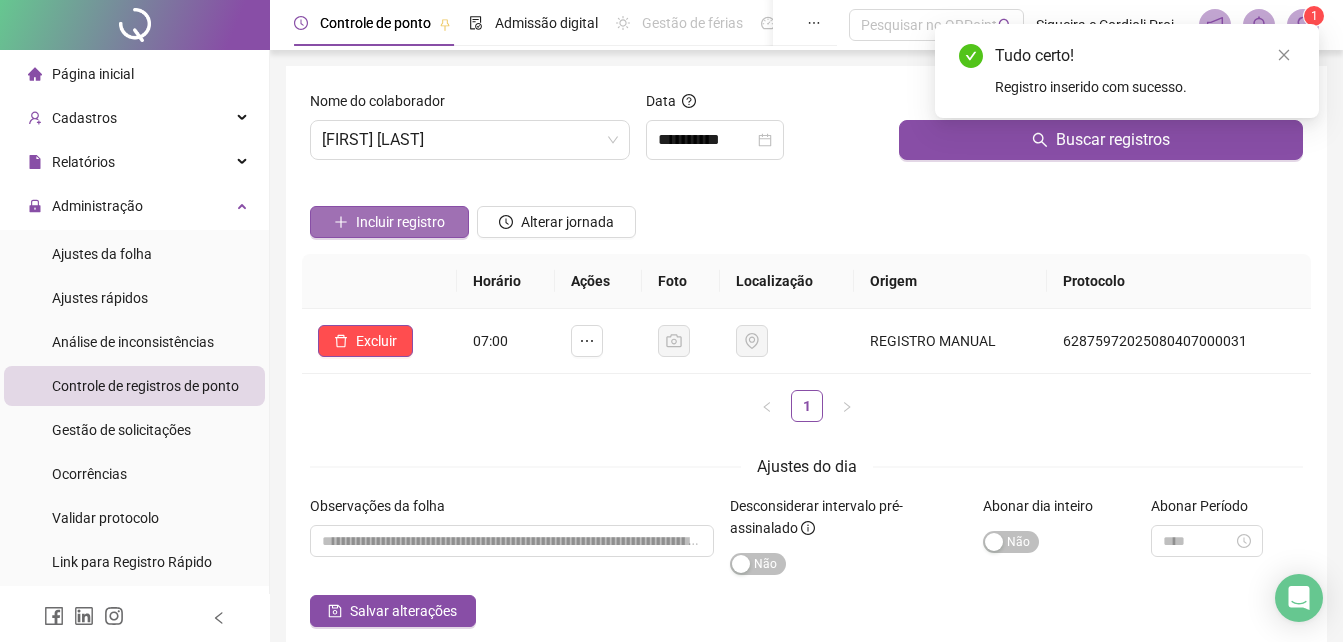 click on "Incluir registro" at bounding box center [400, 222] 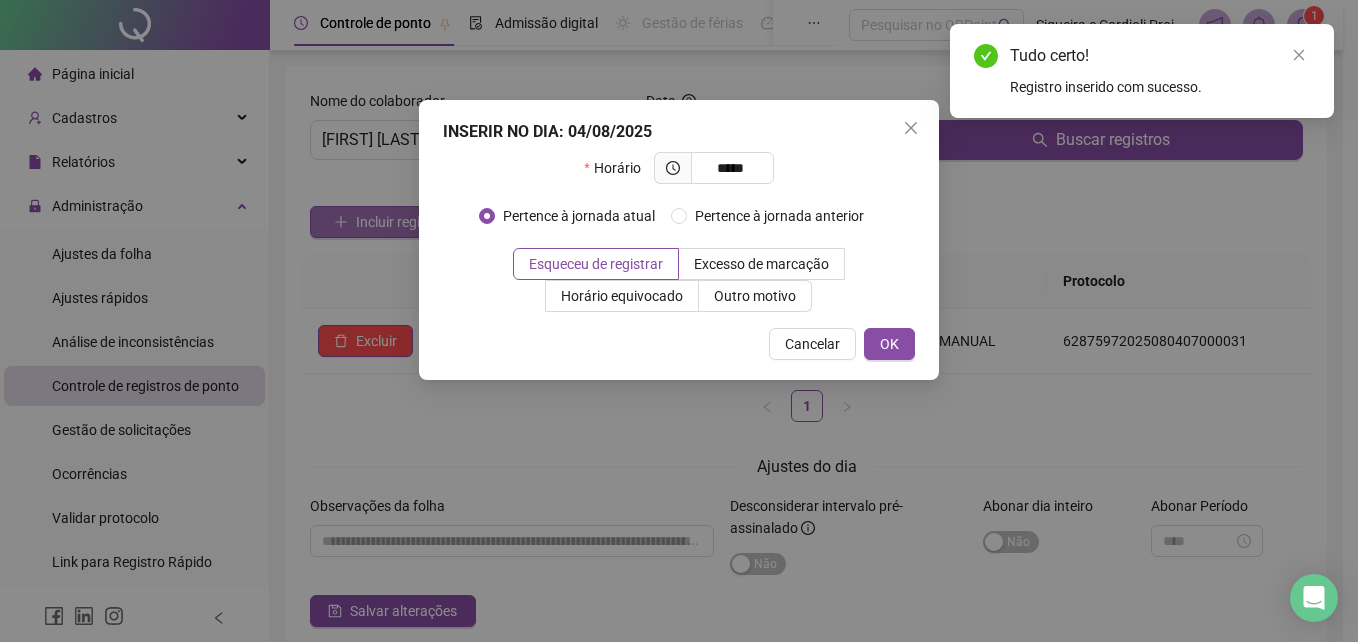 type on "*****" 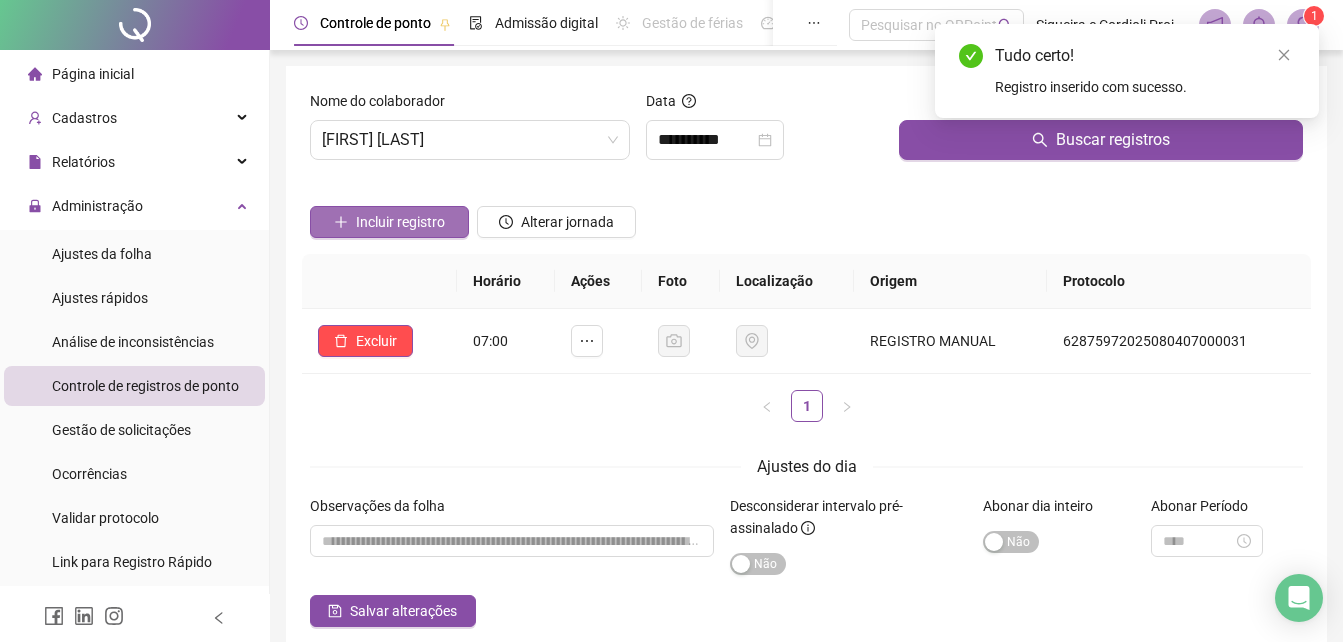 click on "Incluir registro" at bounding box center (400, 222) 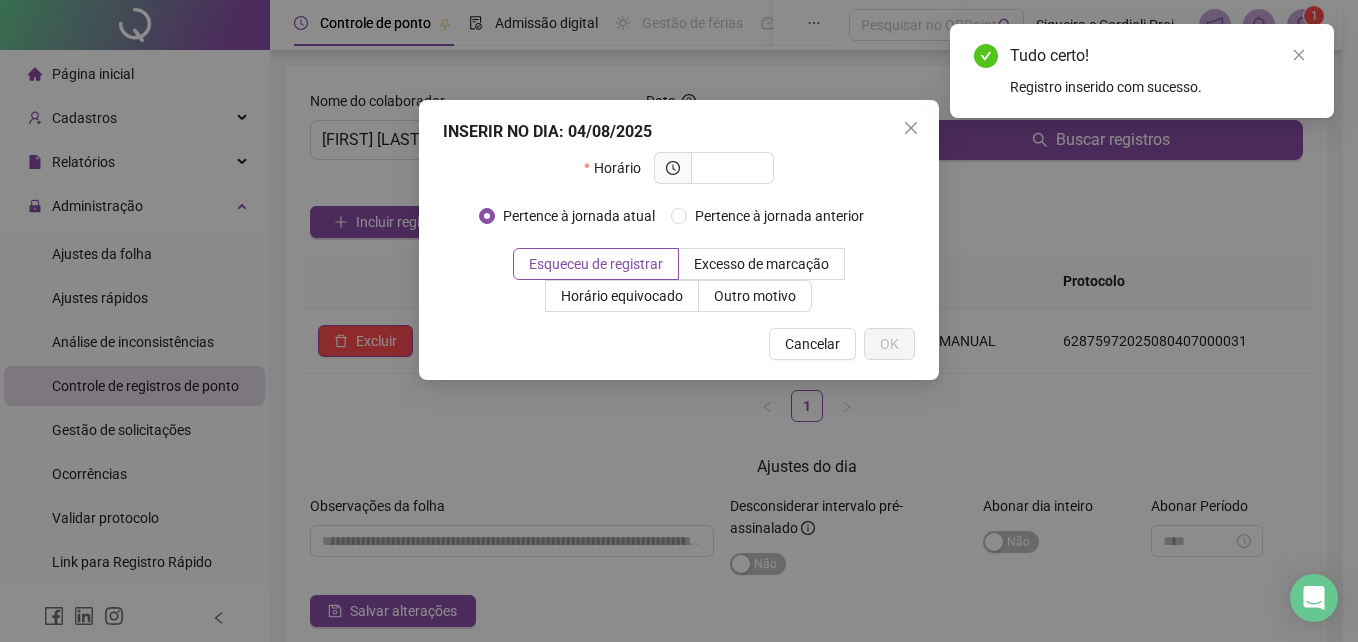 click on "INSERIR NO DIA :   04/08/2025 Horário Pertence à jornada atual Pertence à jornada anterior Esqueceu de registrar Excesso de marcação Horário equivocado Outro motivo Motivo Cancelar OK" at bounding box center [679, 321] 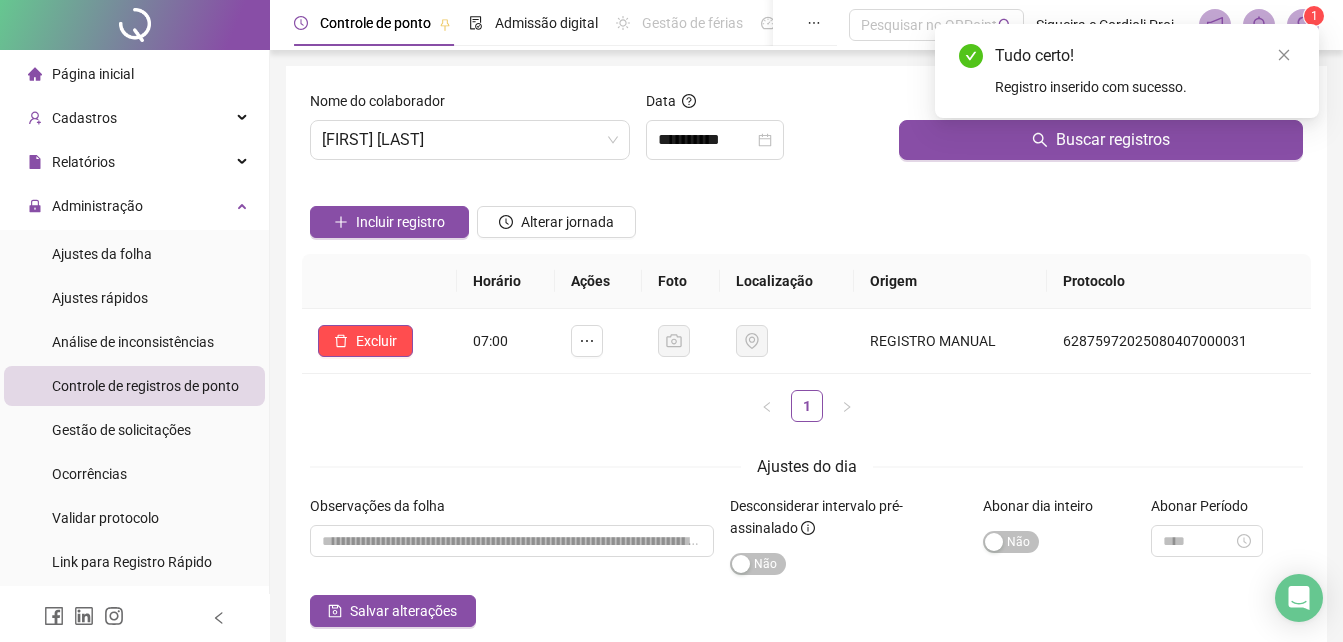 click on "Incluir registro" at bounding box center [400, 222] 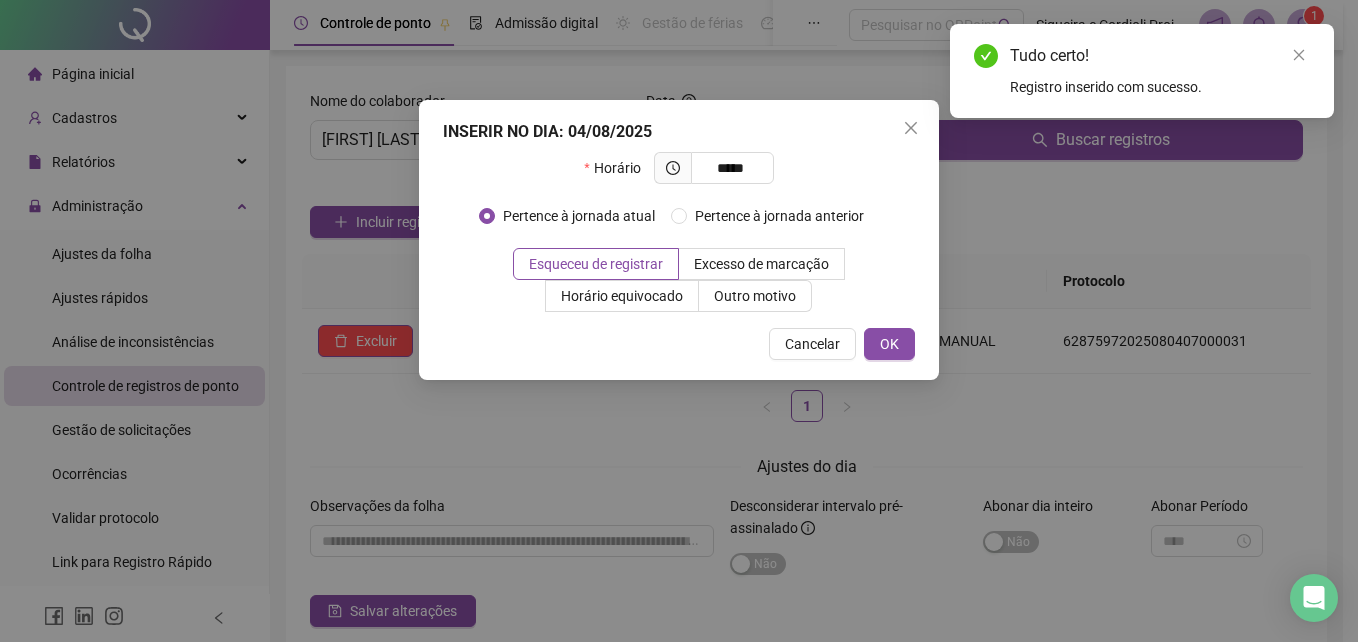 type on "*****" 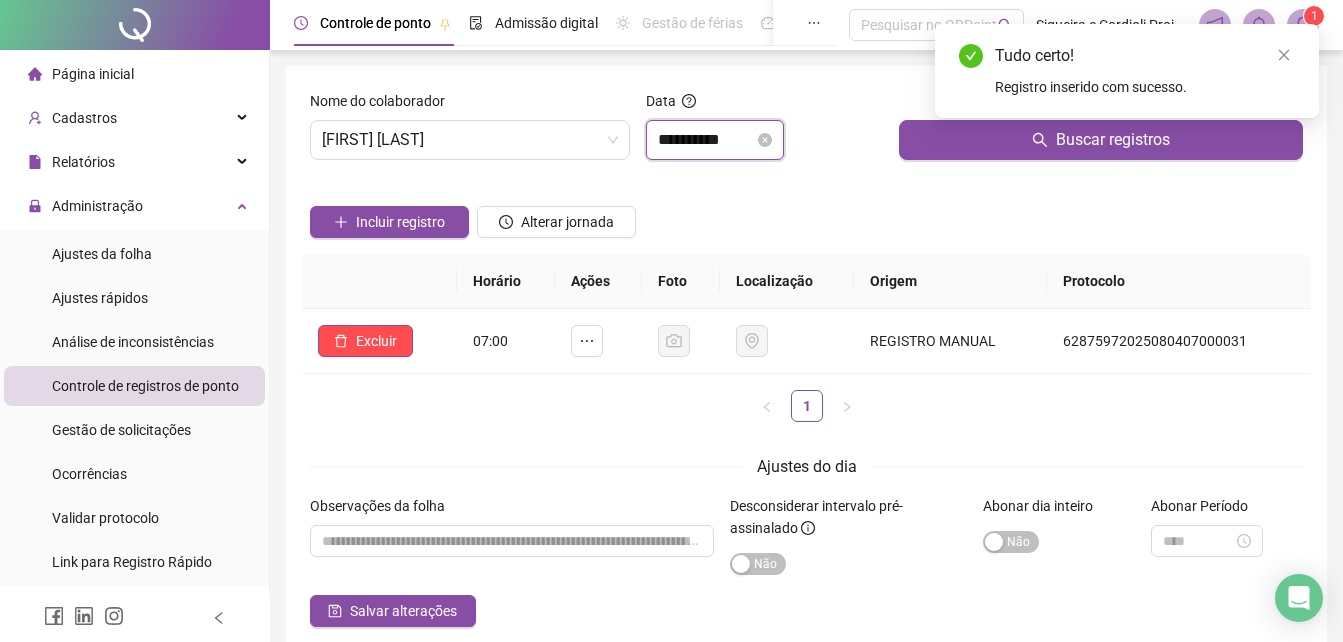 click on "**********" at bounding box center [706, 140] 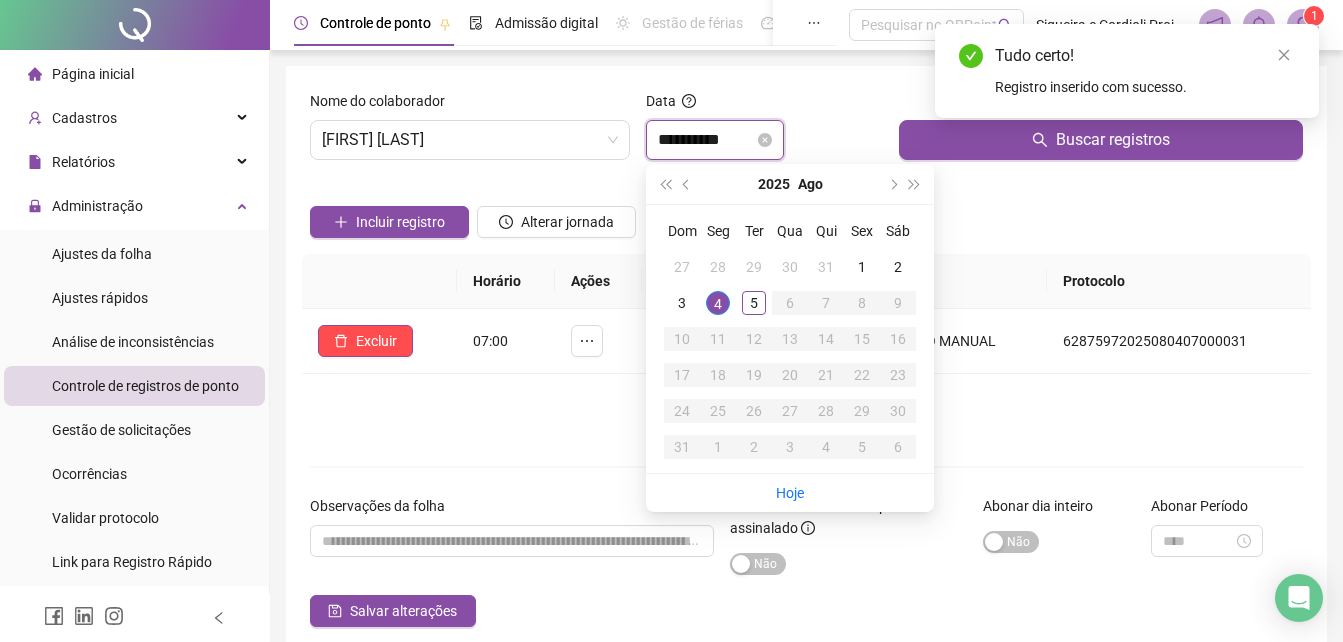 click on "**********" at bounding box center [706, 140] 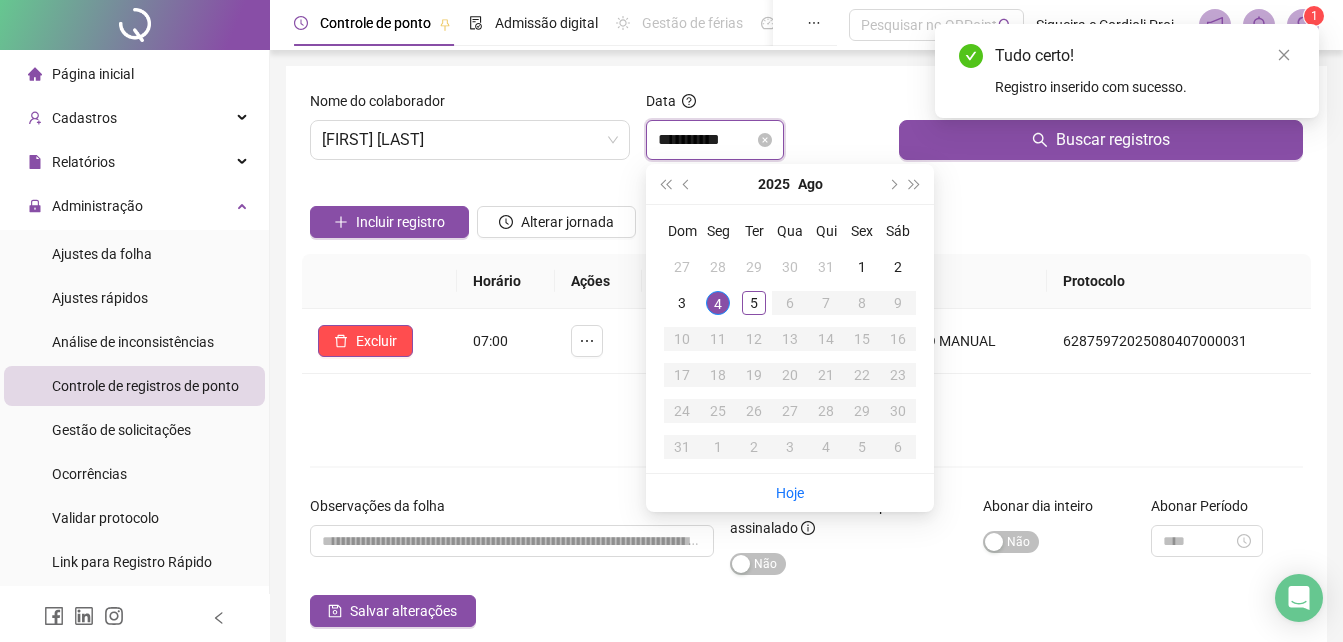 click on "**********" at bounding box center (706, 140) 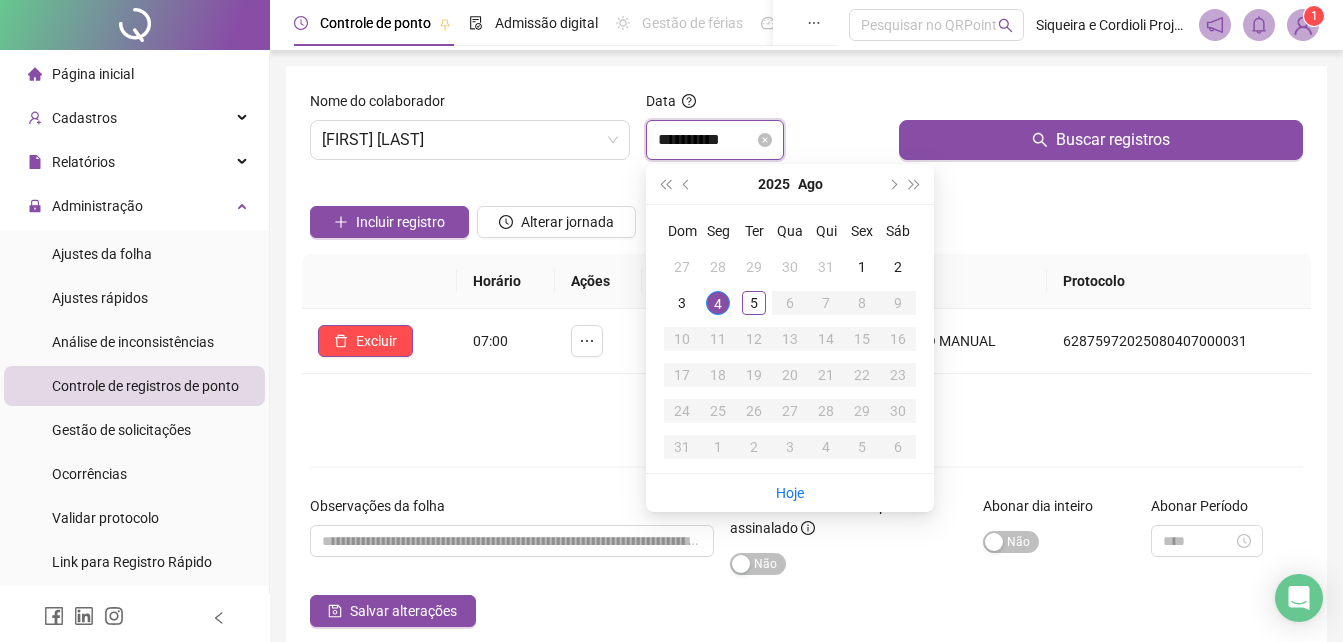 click on "**********" at bounding box center (706, 140) 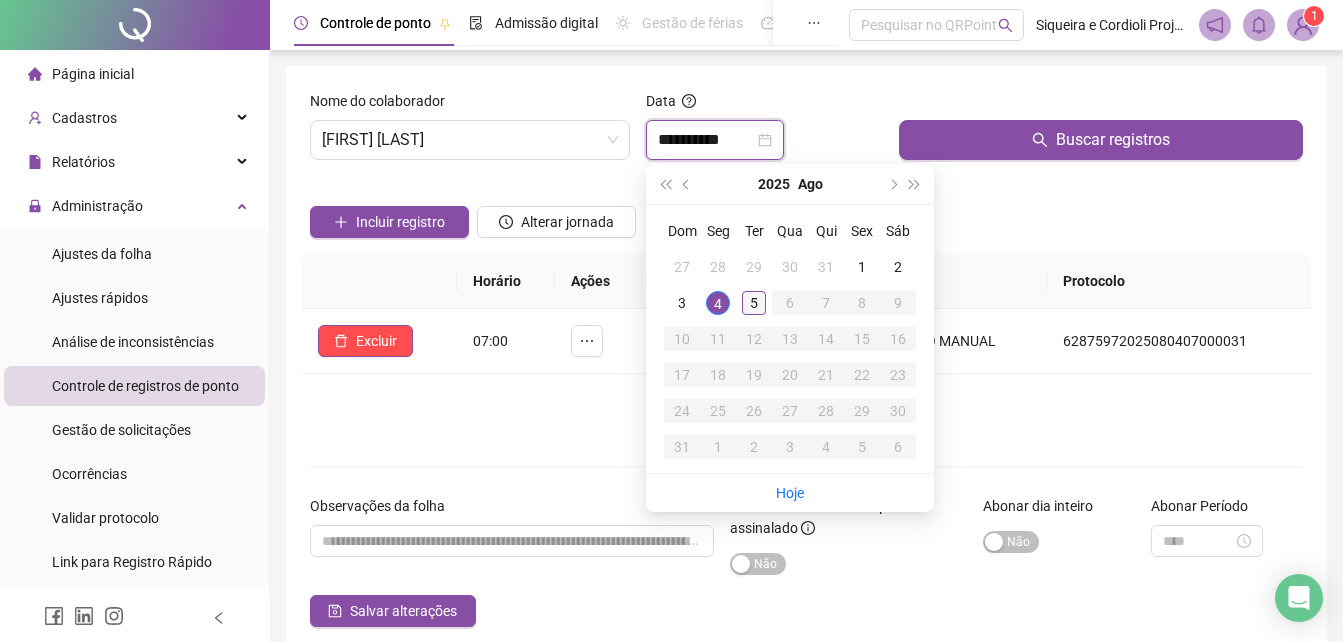 type on "**********" 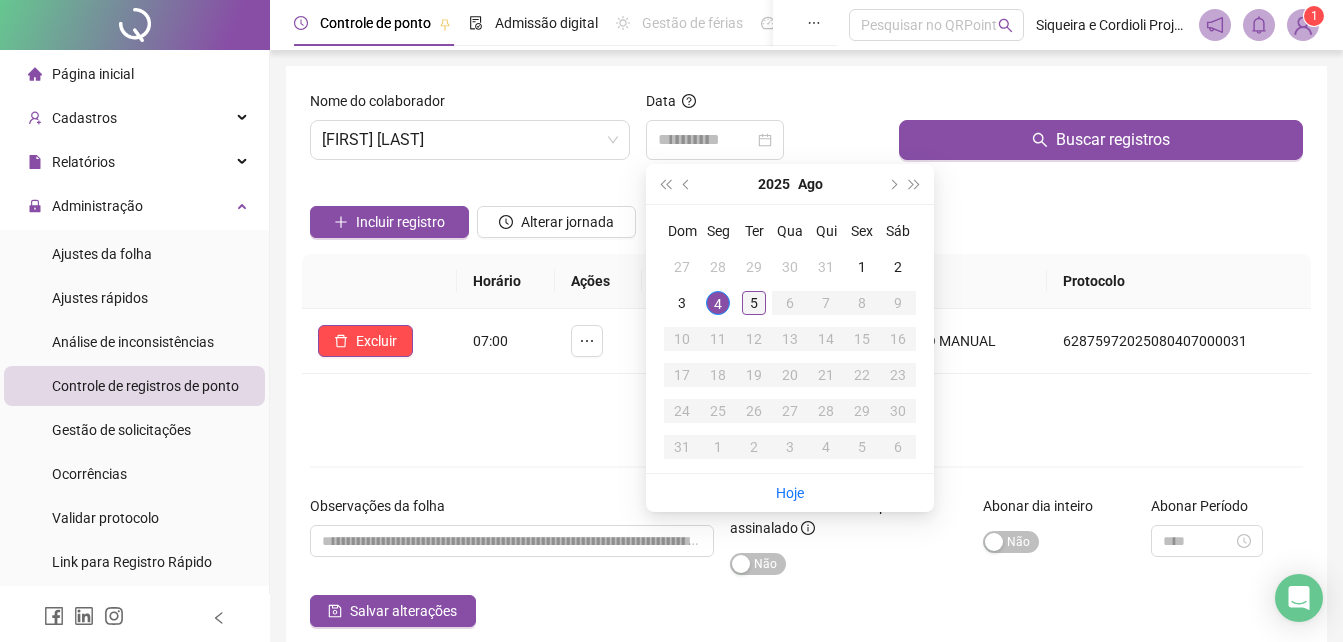 click on "5" at bounding box center (754, 303) 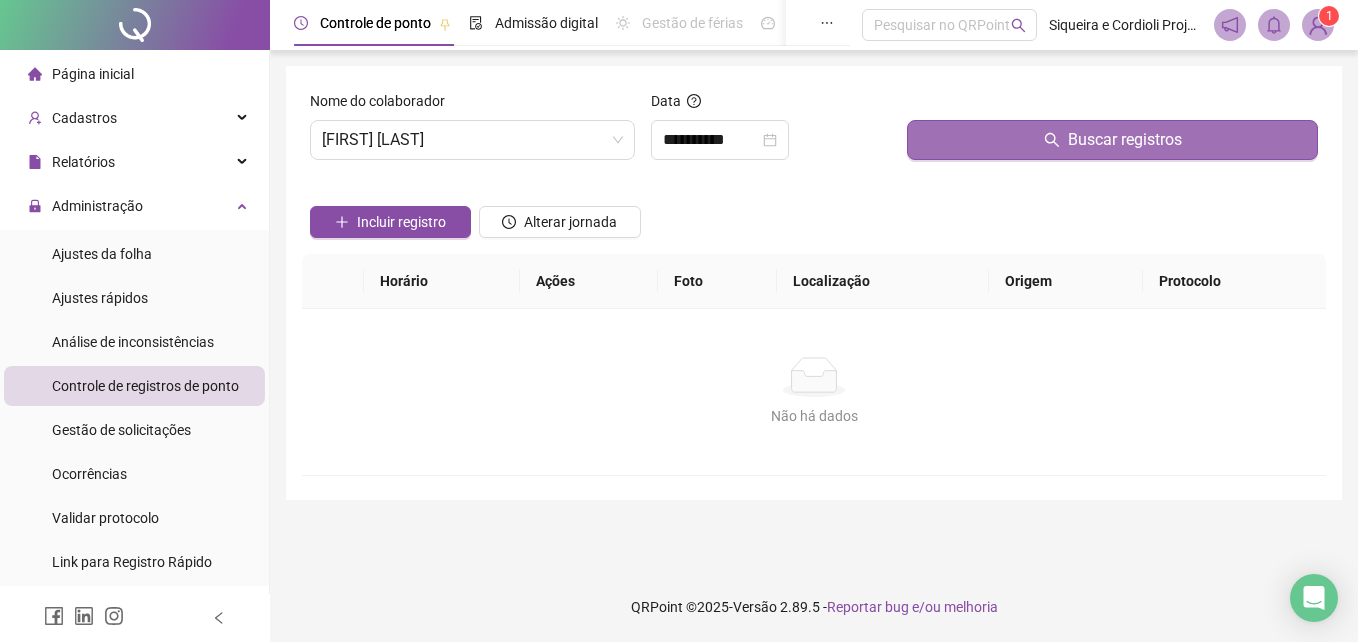click on "Buscar registros" at bounding box center (1112, 140) 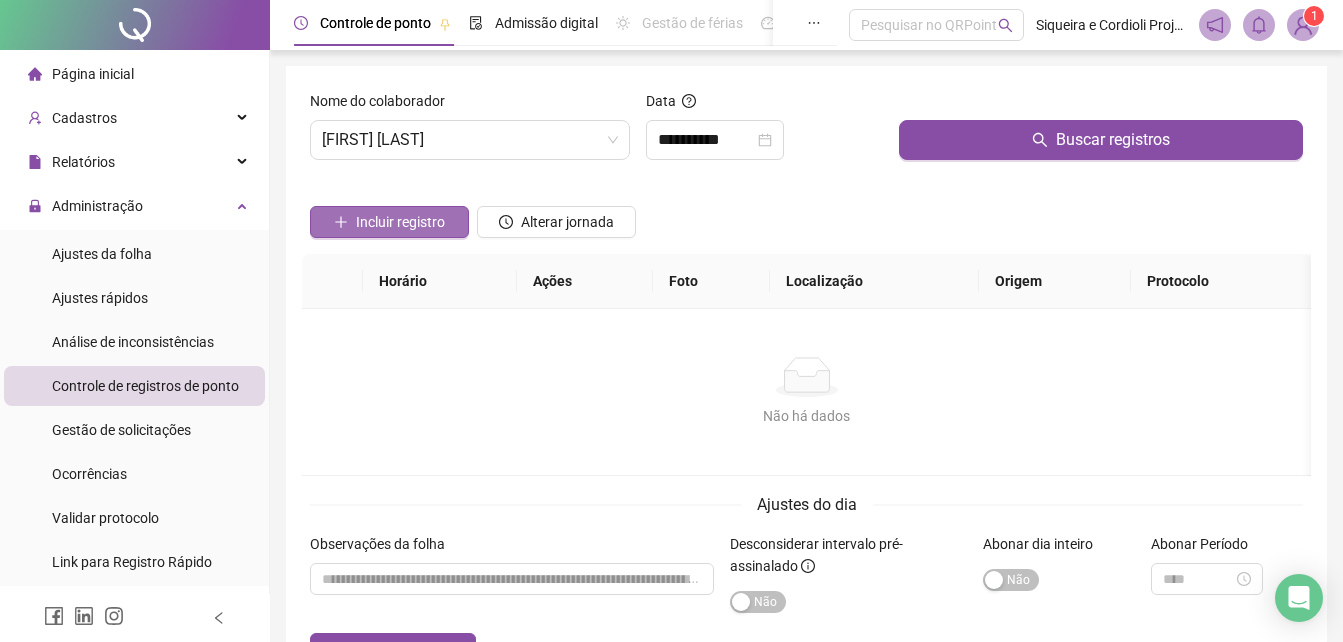click on "Incluir registro" at bounding box center [400, 222] 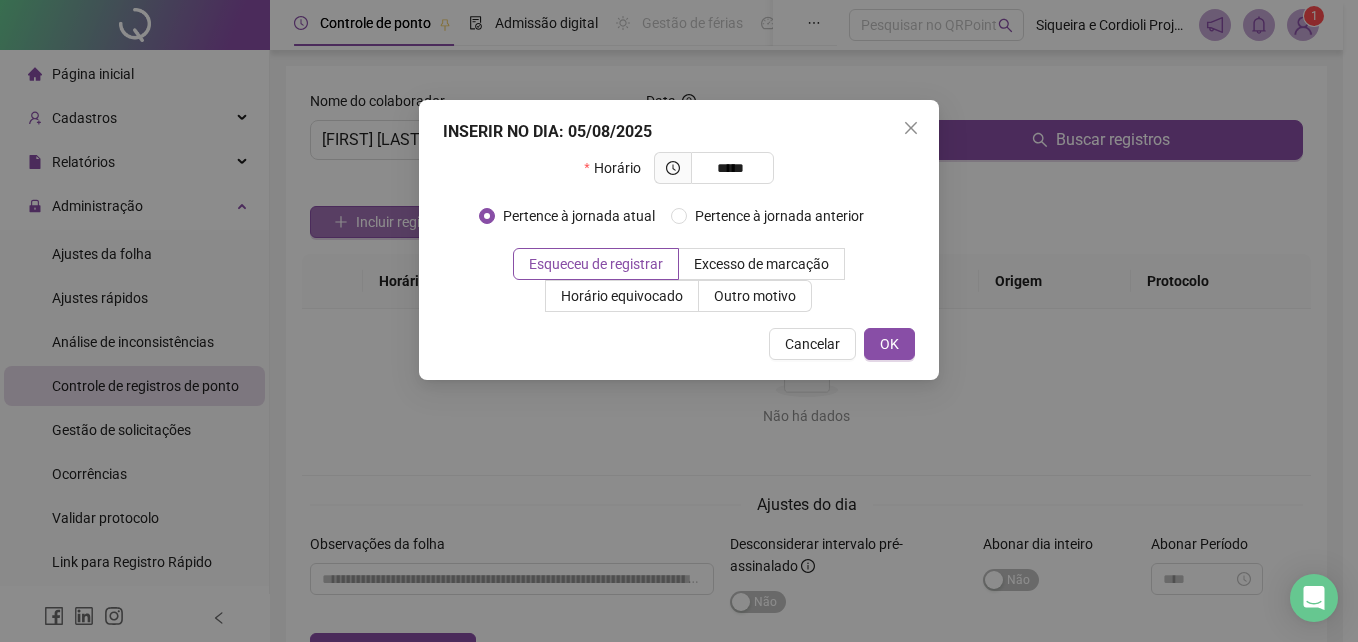 type on "*****" 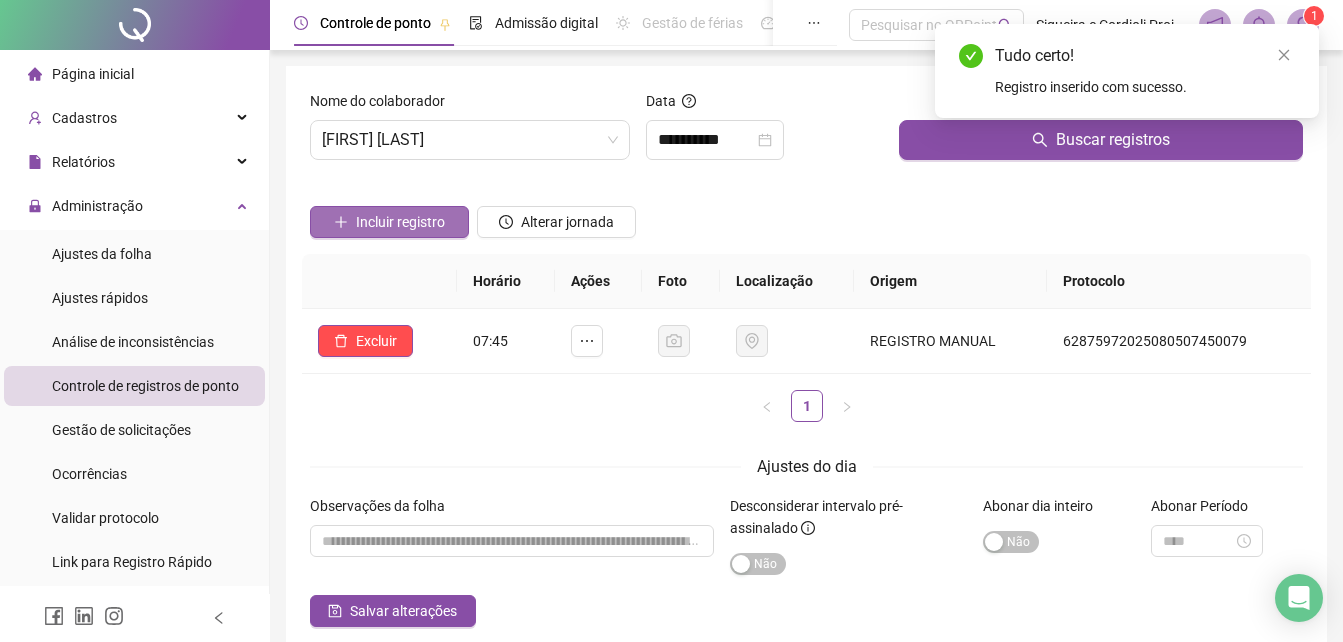 click on "Incluir registro" at bounding box center (400, 222) 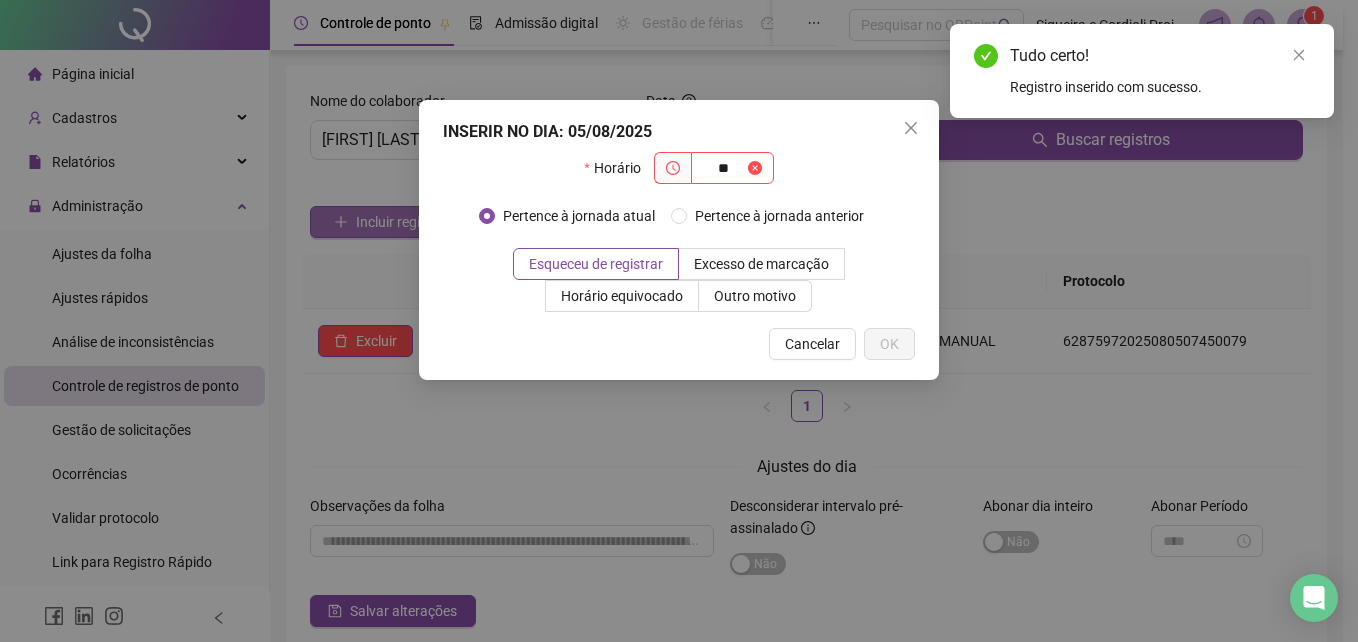 type on "**" 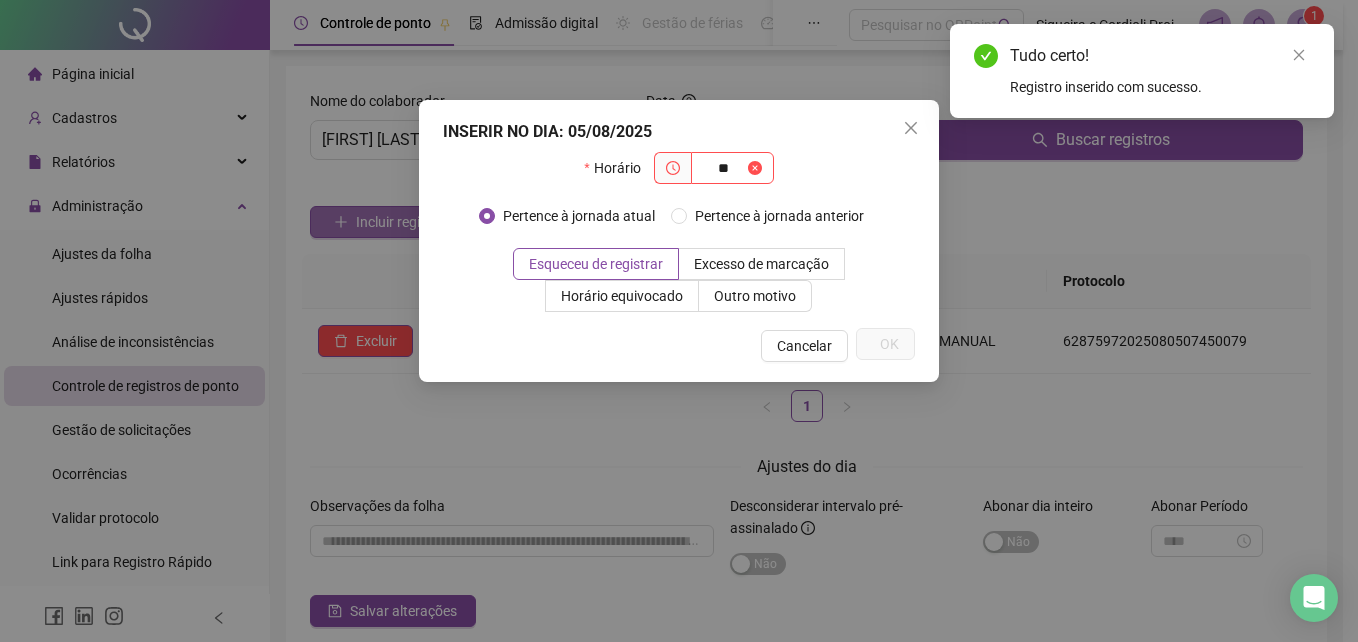 type 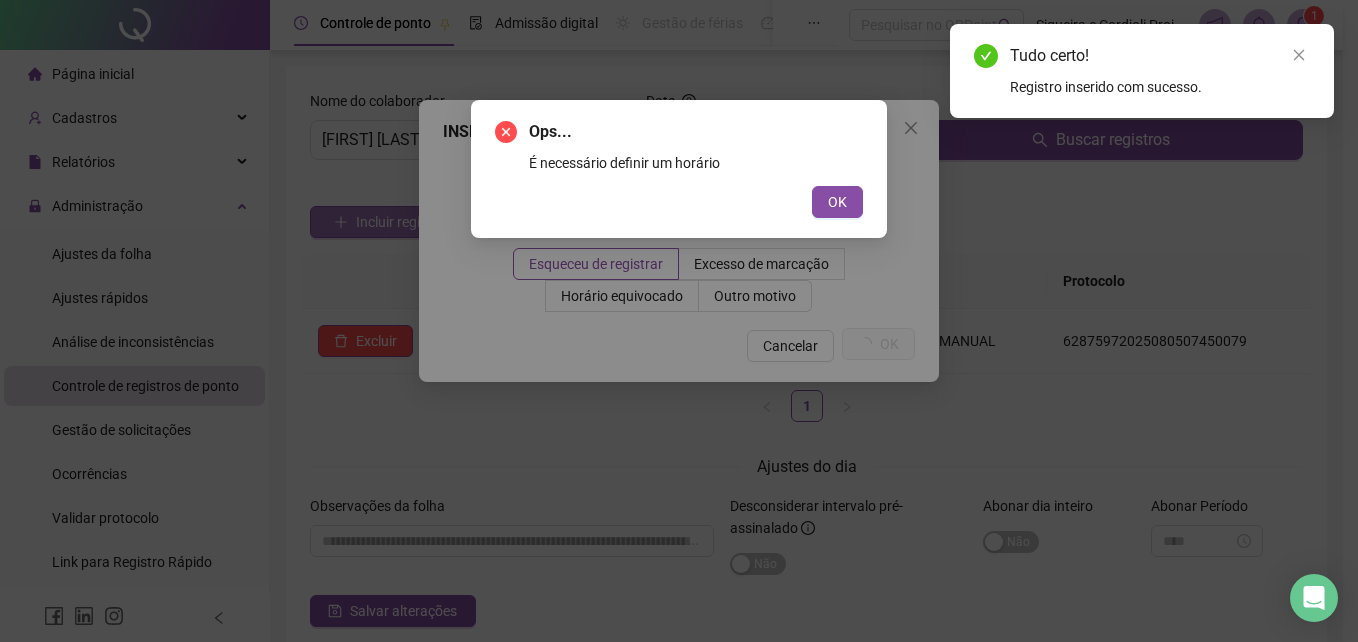 click on "OK" at bounding box center [837, 202] 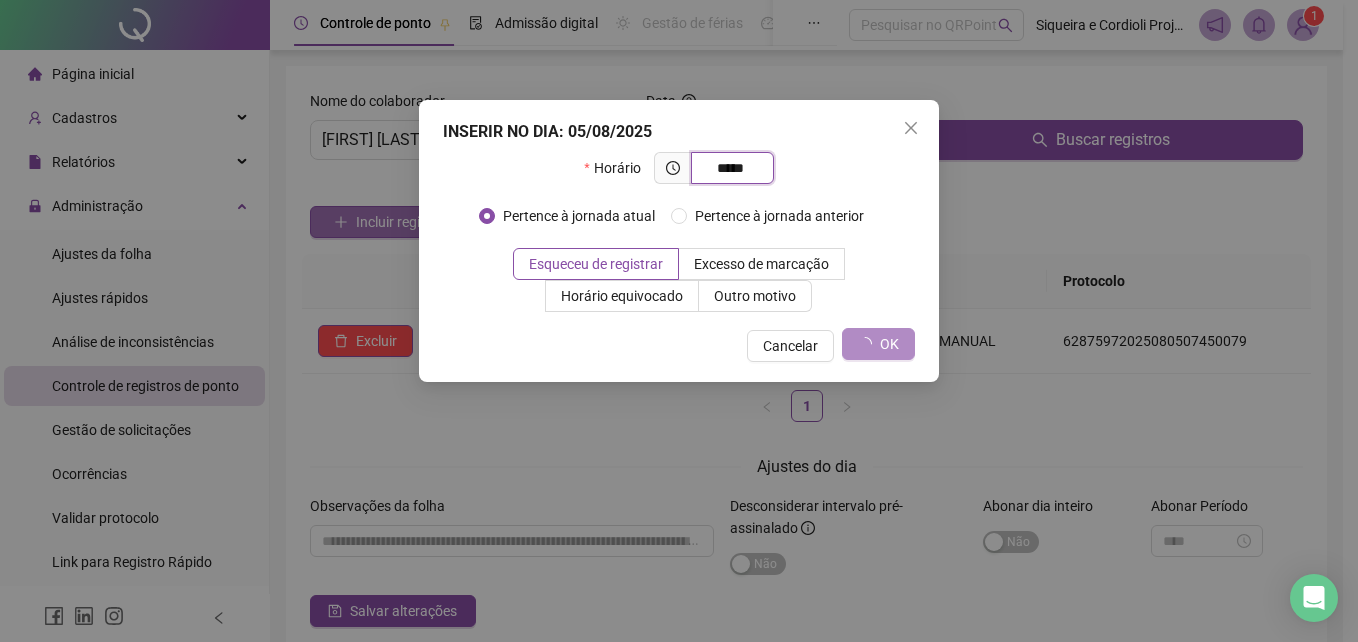 type on "*****" 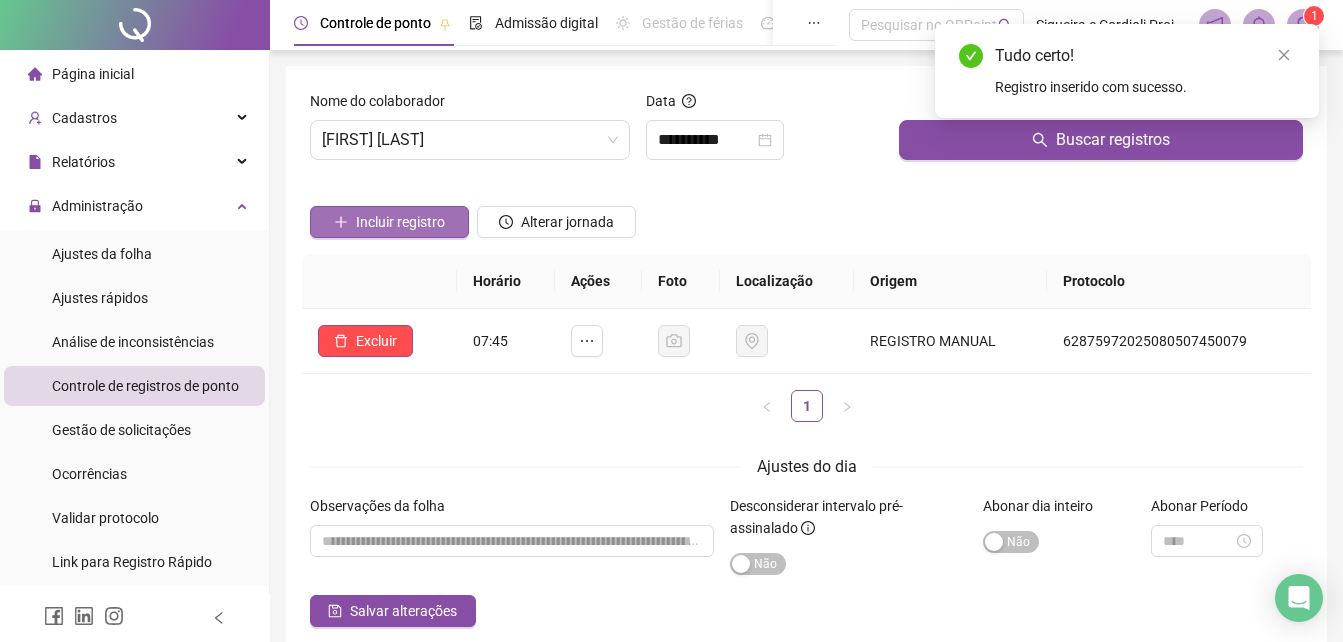 click on "Incluir registro" at bounding box center [400, 222] 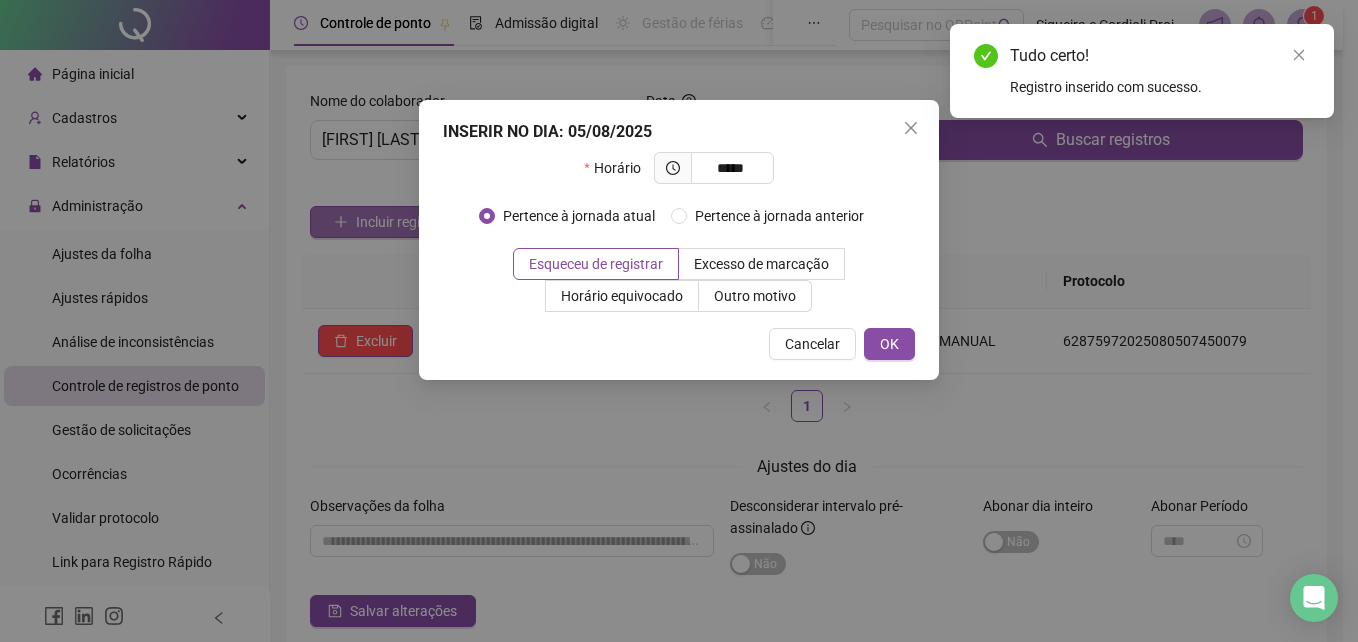 type on "*****" 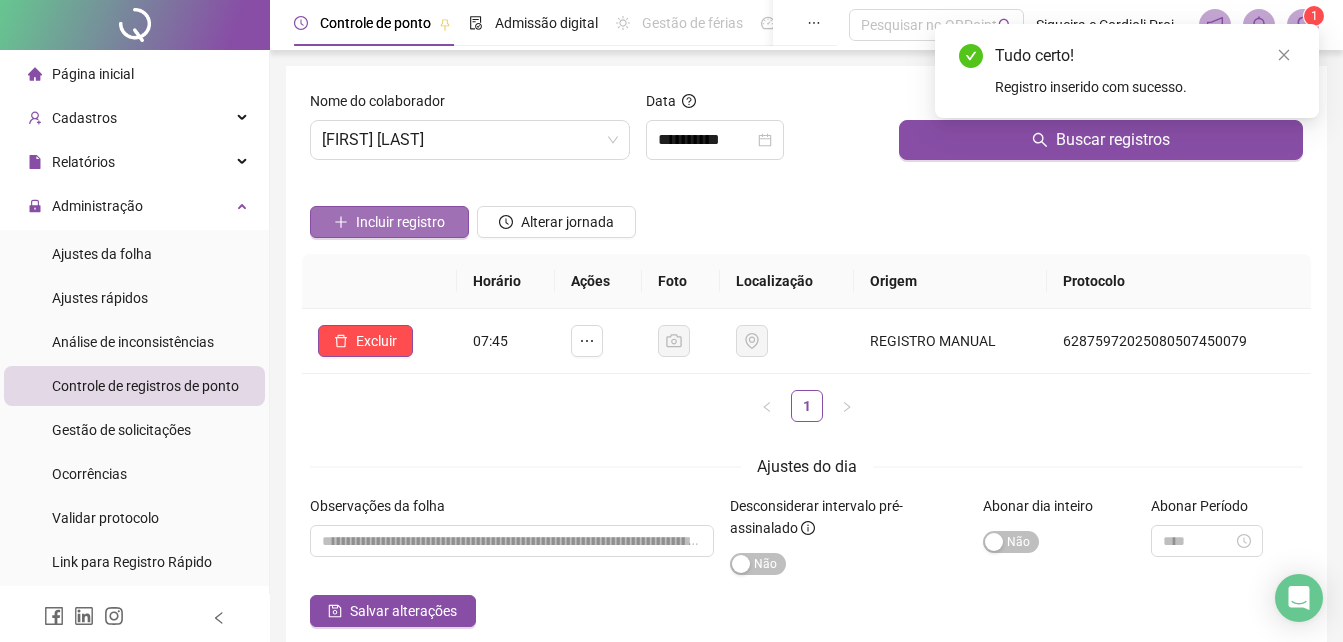 click on "Incluir registro" at bounding box center (400, 222) 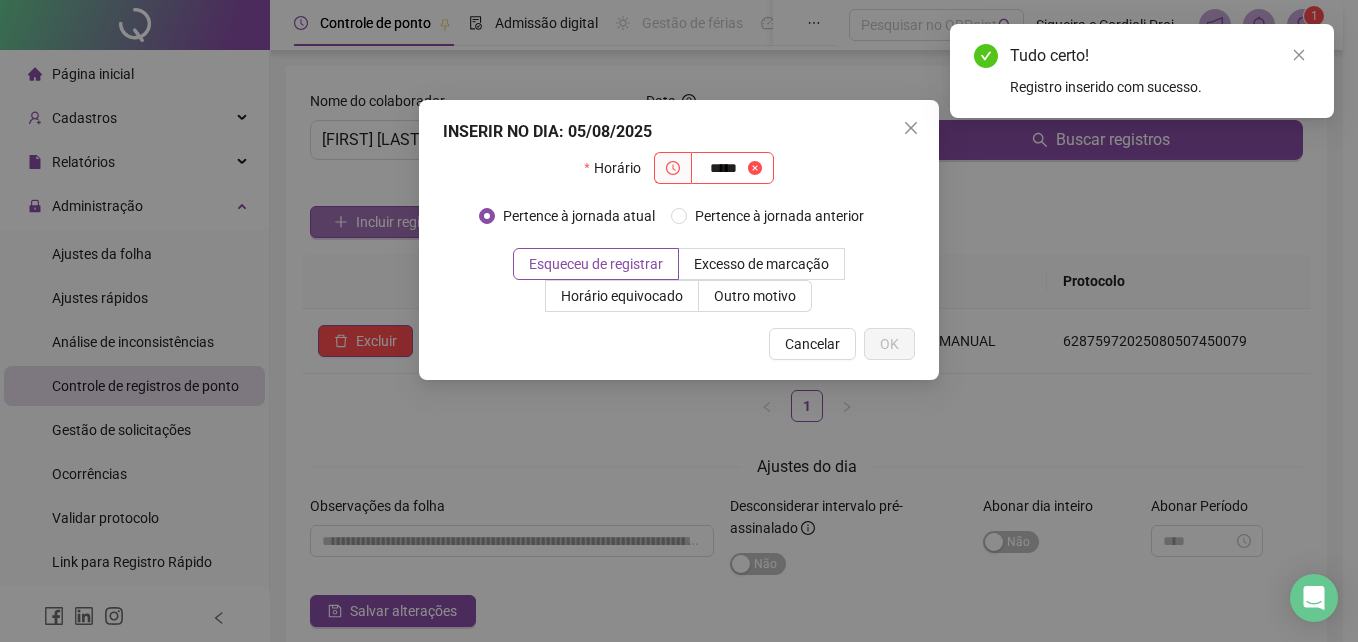 type on "*****" 